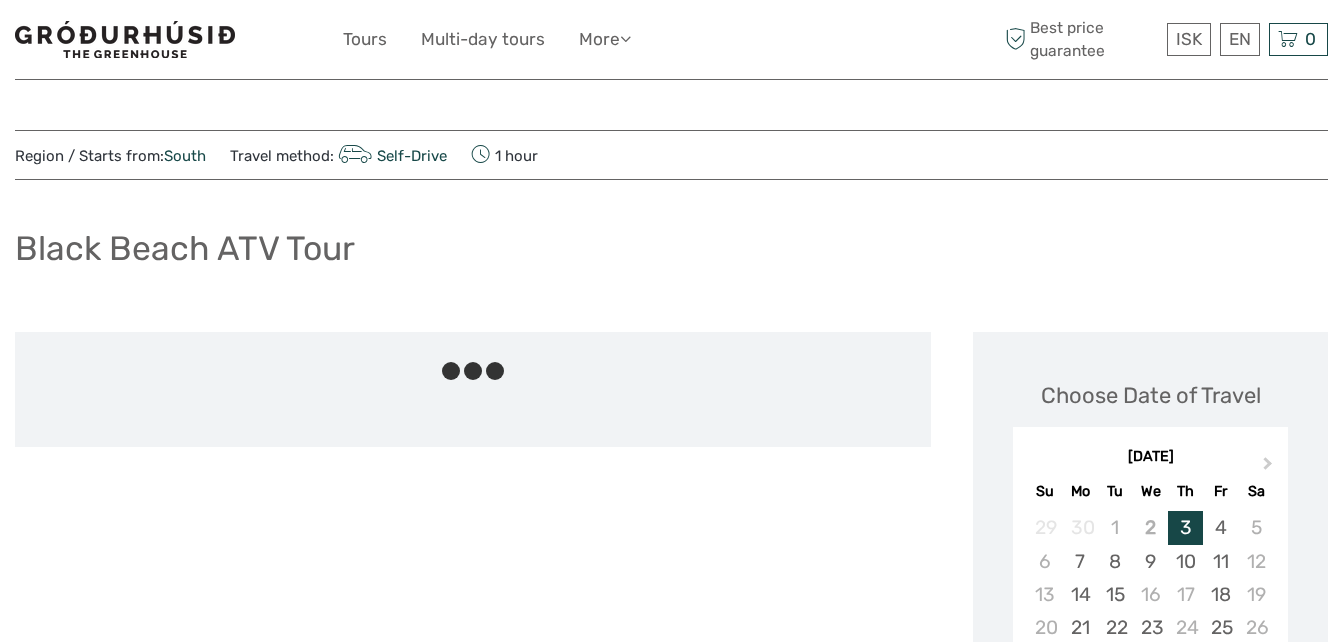 scroll, scrollTop: 40, scrollLeft: 0, axis: vertical 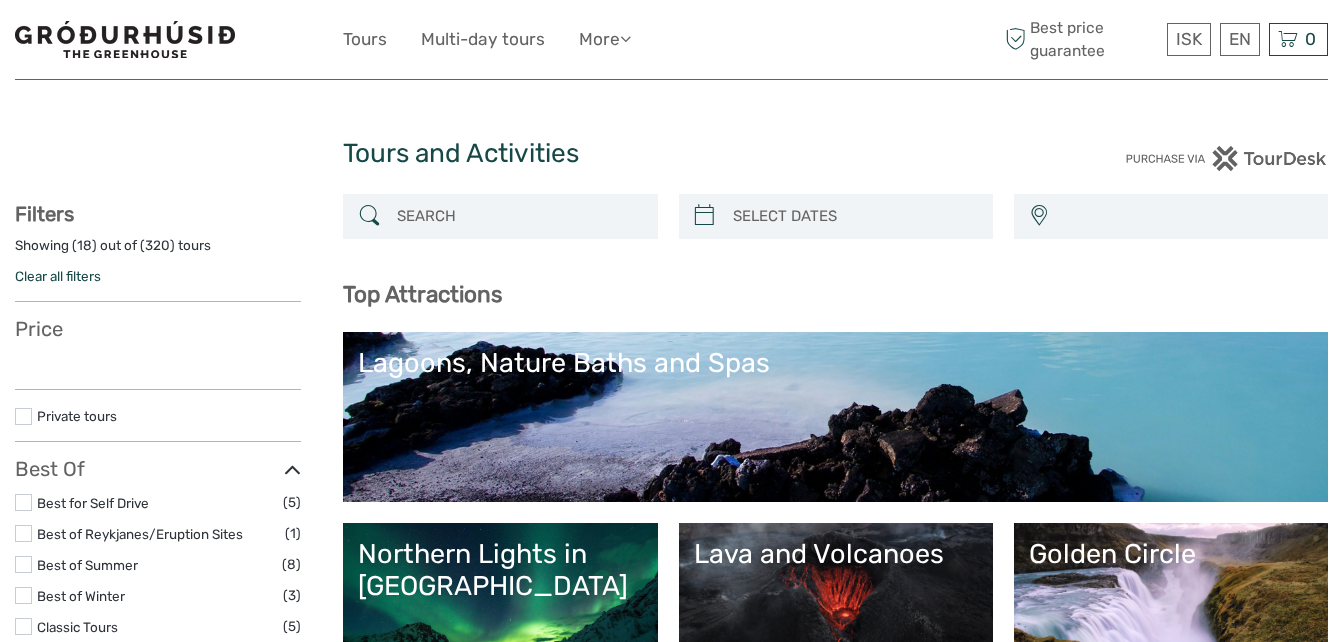 select 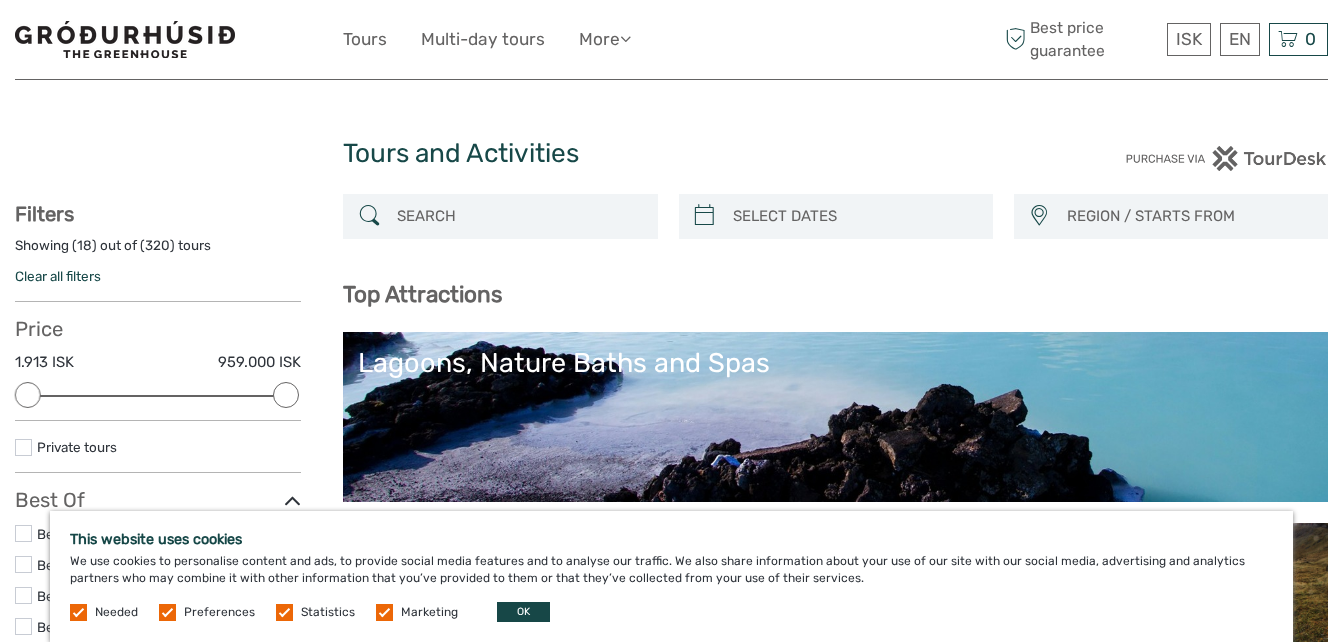 scroll, scrollTop: 0, scrollLeft: 0, axis: both 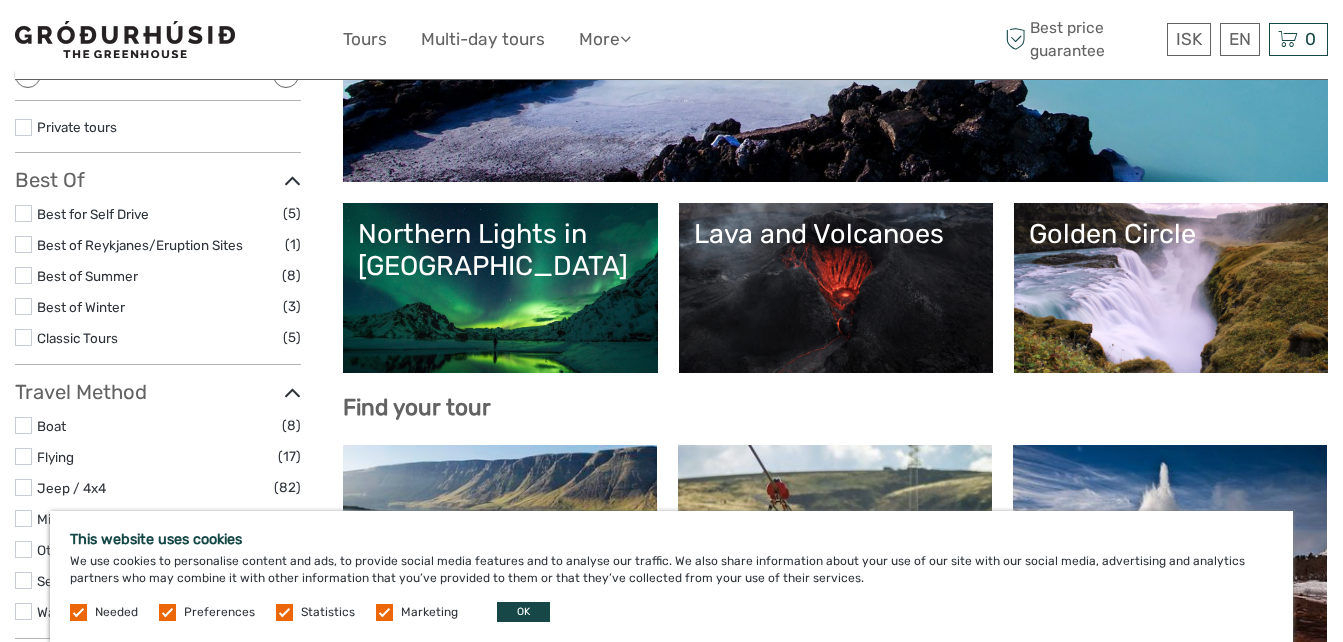 click on "Lava and Volcanoes" at bounding box center [836, 288] 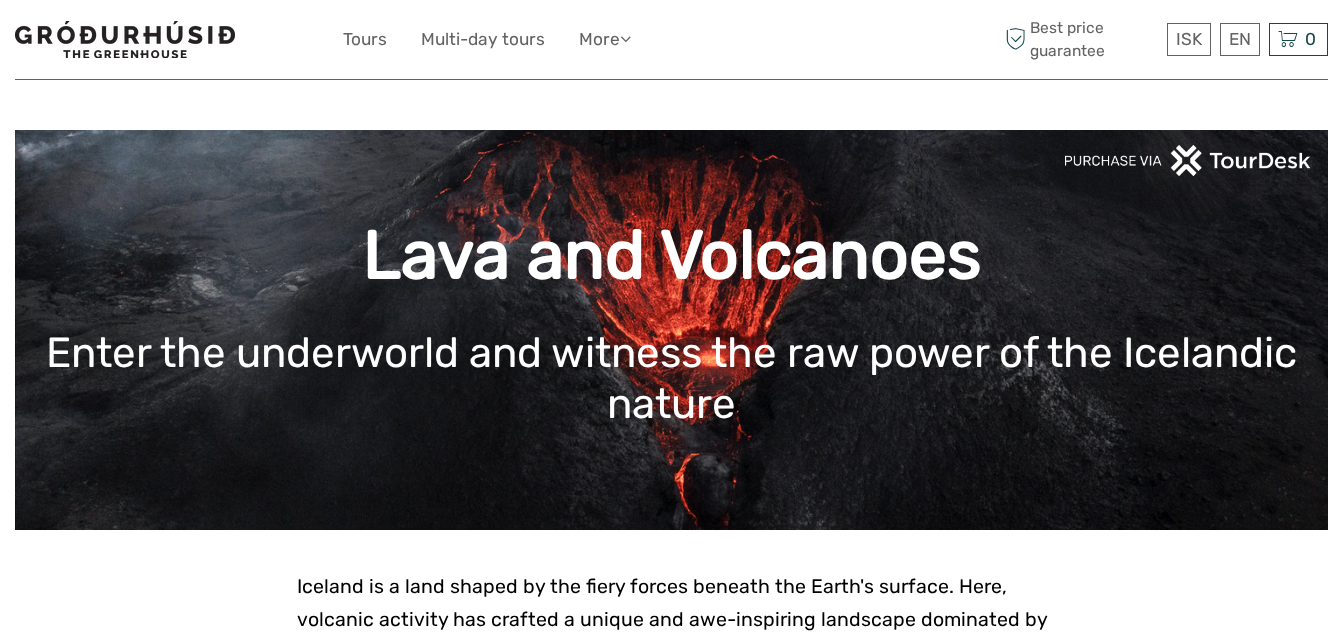 scroll, scrollTop: 0, scrollLeft: 0, axis: both 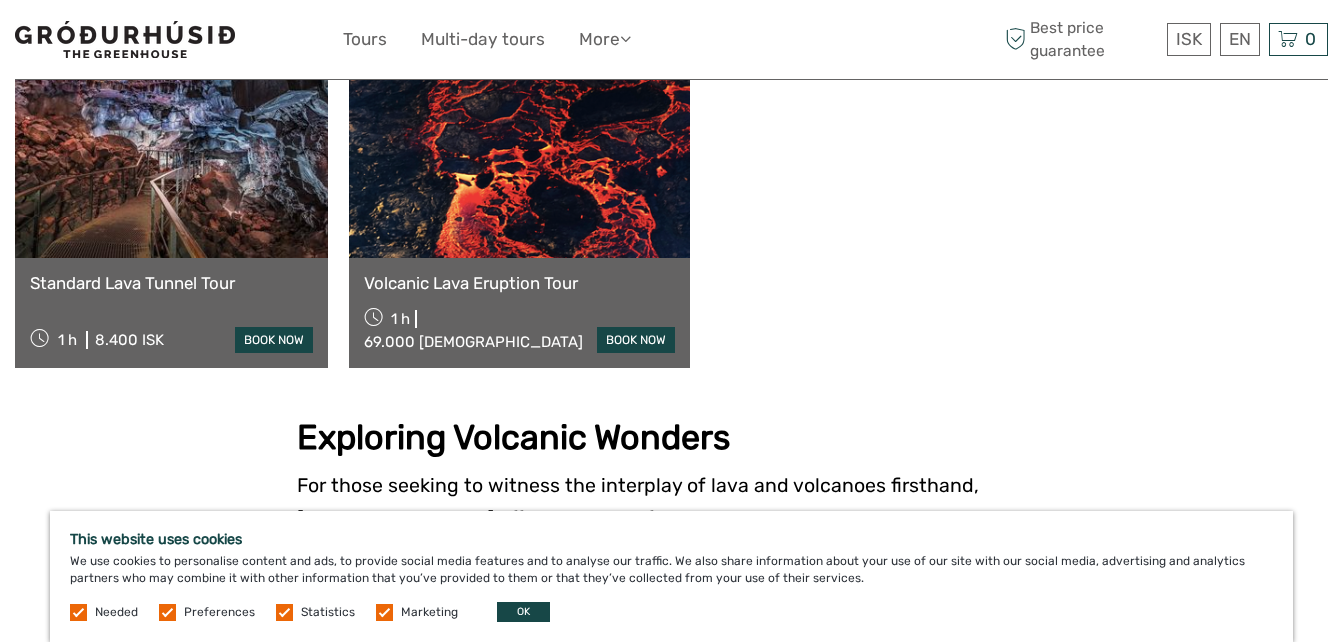 click at bounding box center [519, 148] 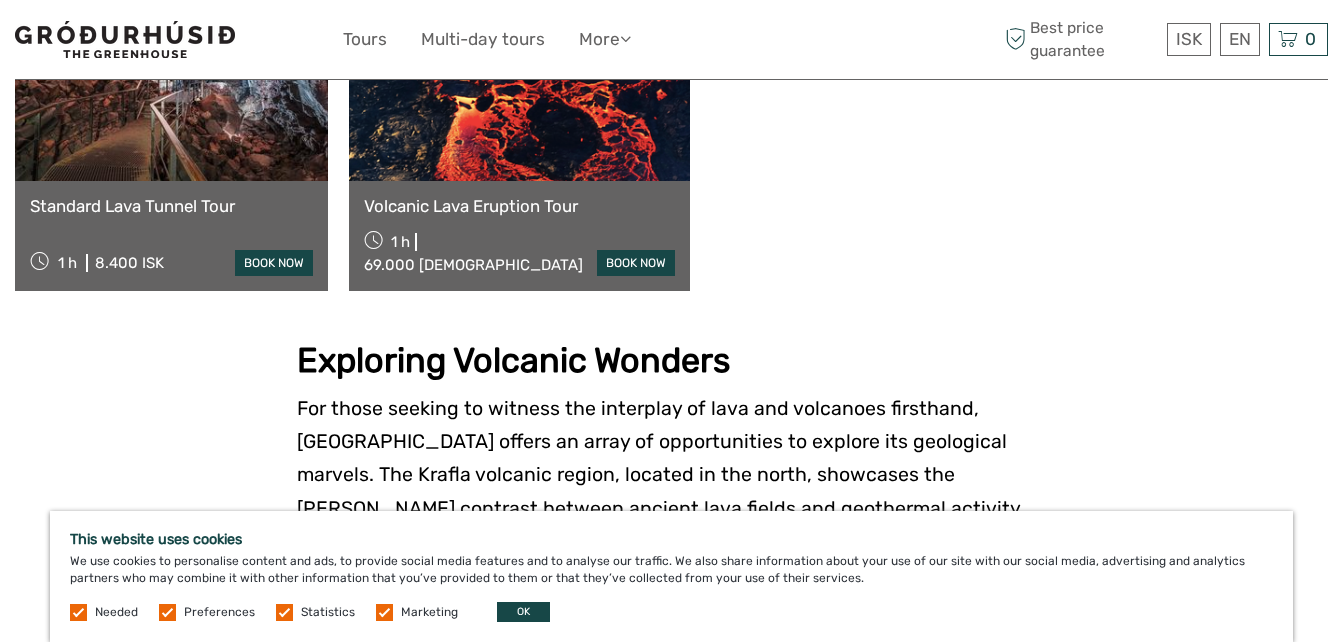 scroll, scrollTop: 960, scrollLeft: 0, axis: vertical 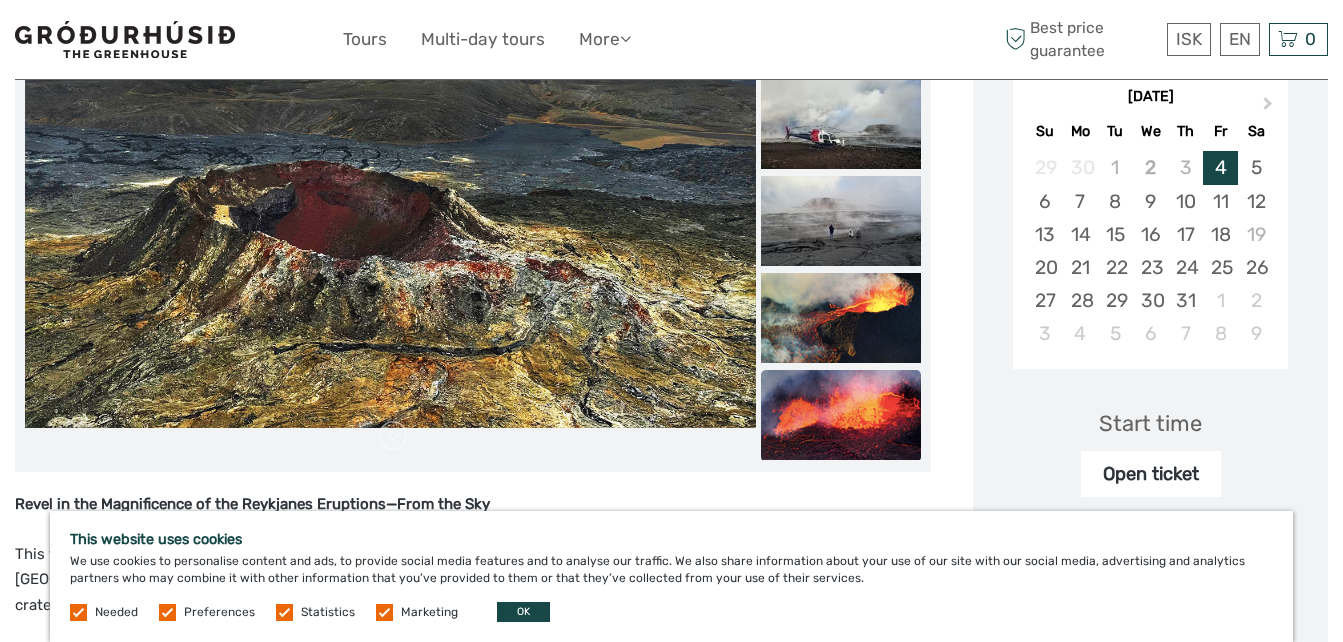 click at bounding box center [841, 415] 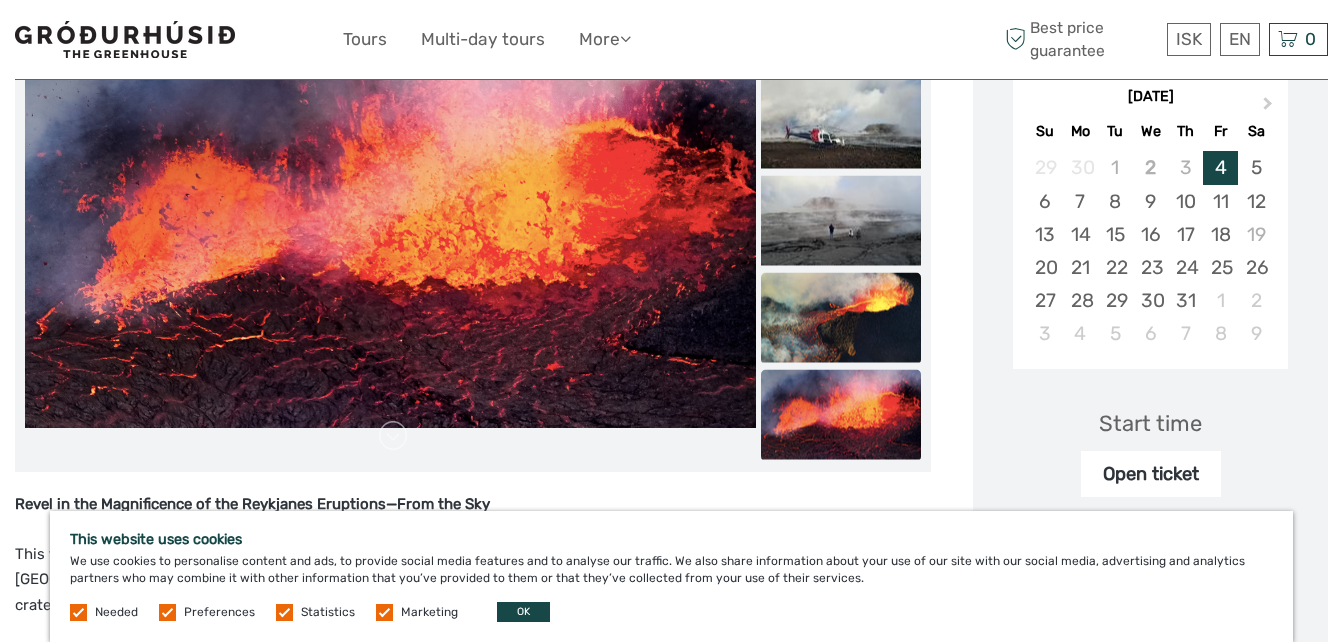 click at bounding box center (841, 318) 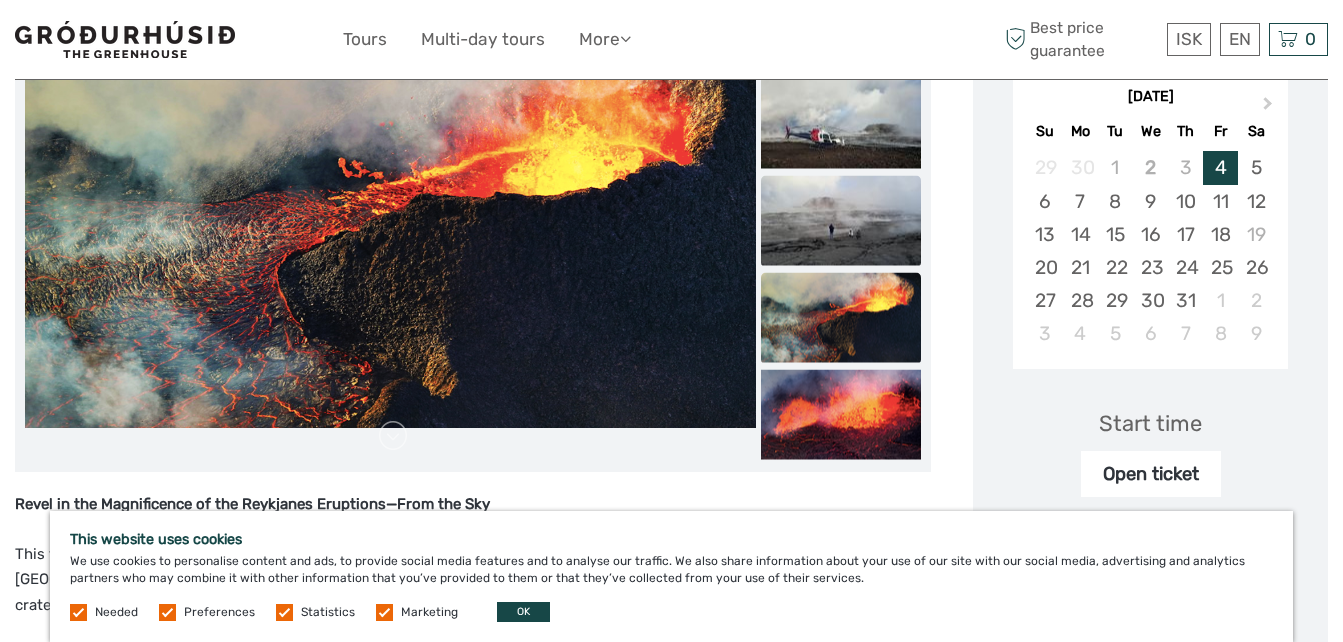 click at bounding box center (841, 221) 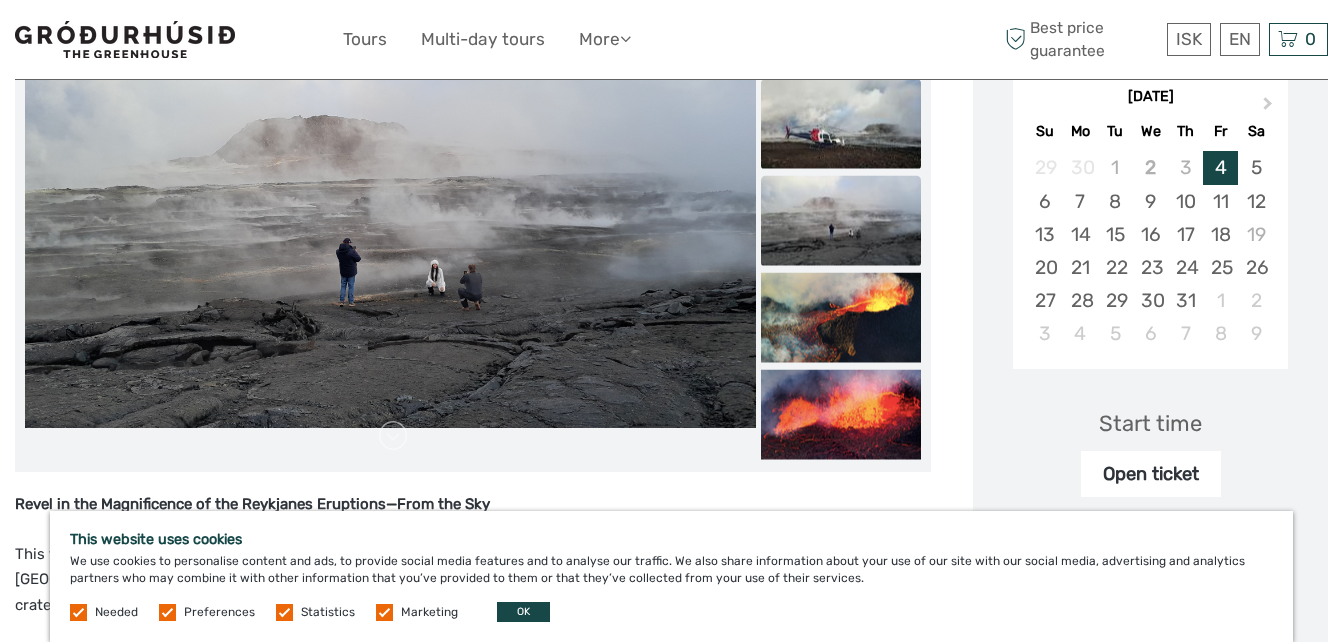 click at bounding box center (841, 124) 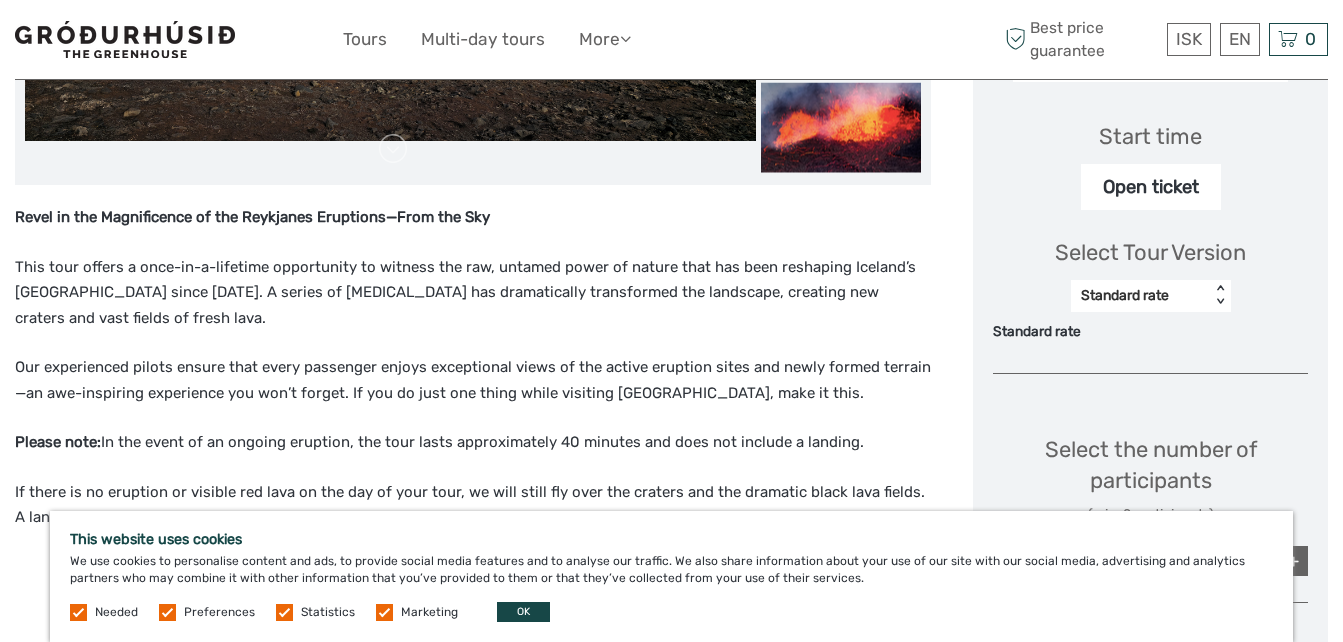 scroll, scrollTop: 689, scrollLeft: 0, axis: vertical 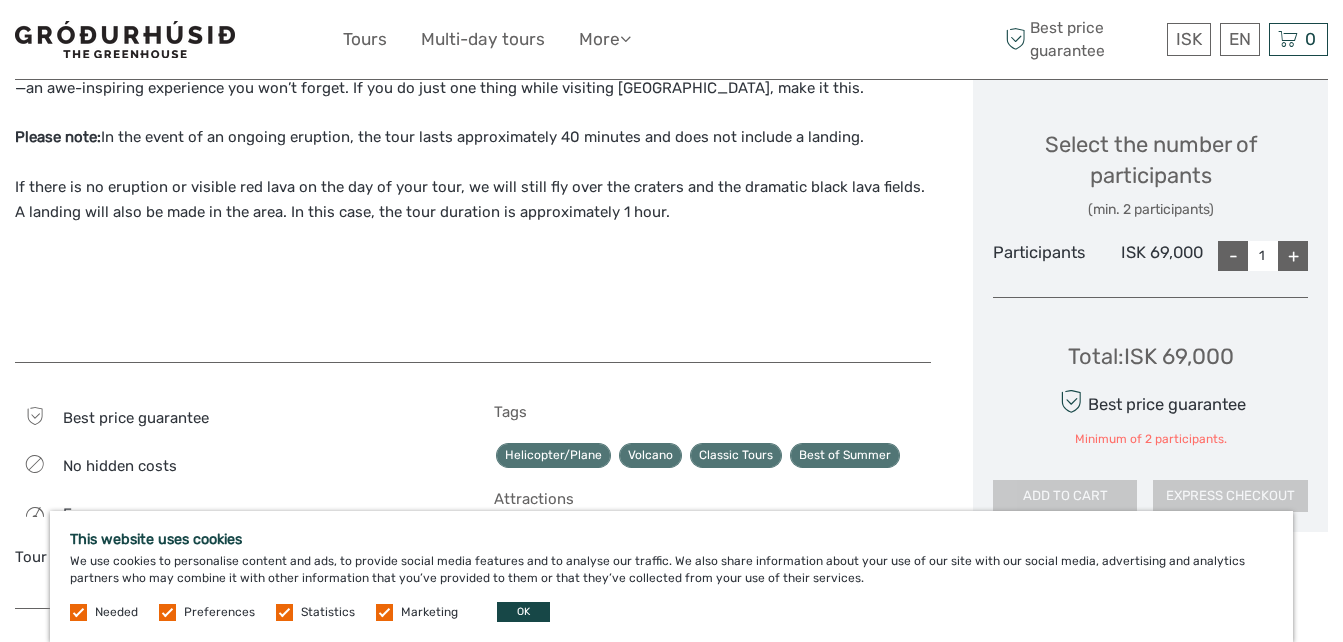 drag, startPoint x: 1253, startPoint y: 360, endPoint x: 1064, endPoint y: 346, distance: 189.5178 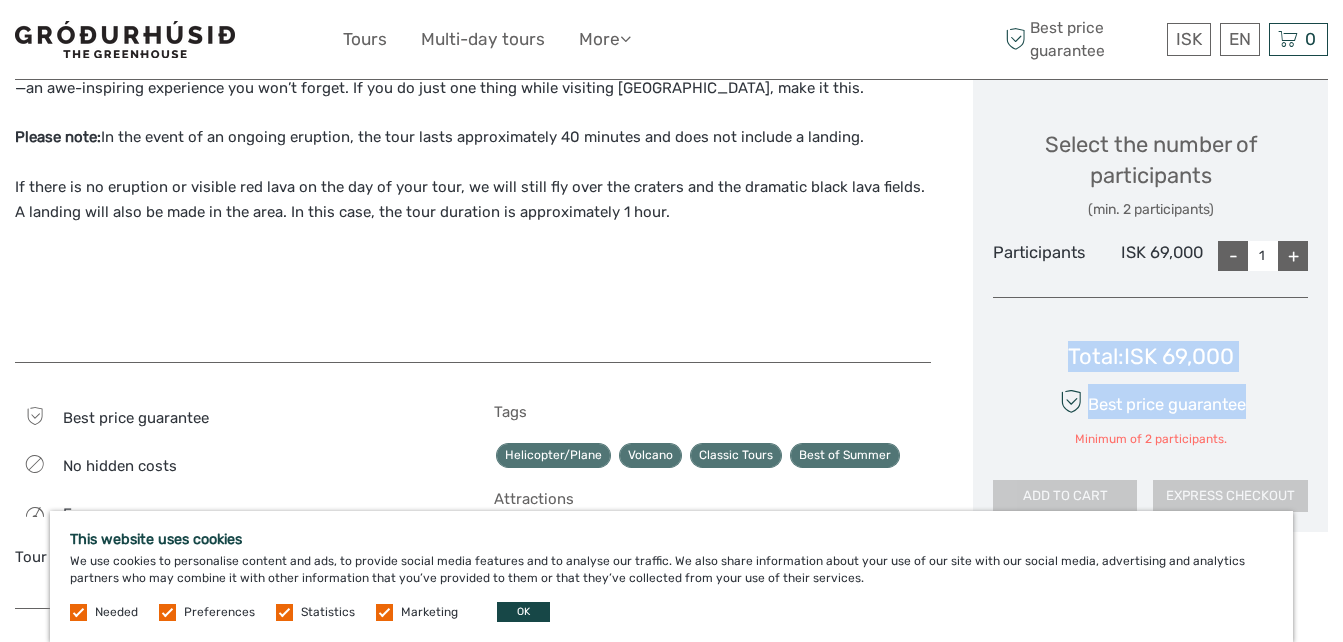 drag, startPoint x: 1064, startPoint y: 346, endPoint x: 1249, endPoint y: 372, distance: 186.8181 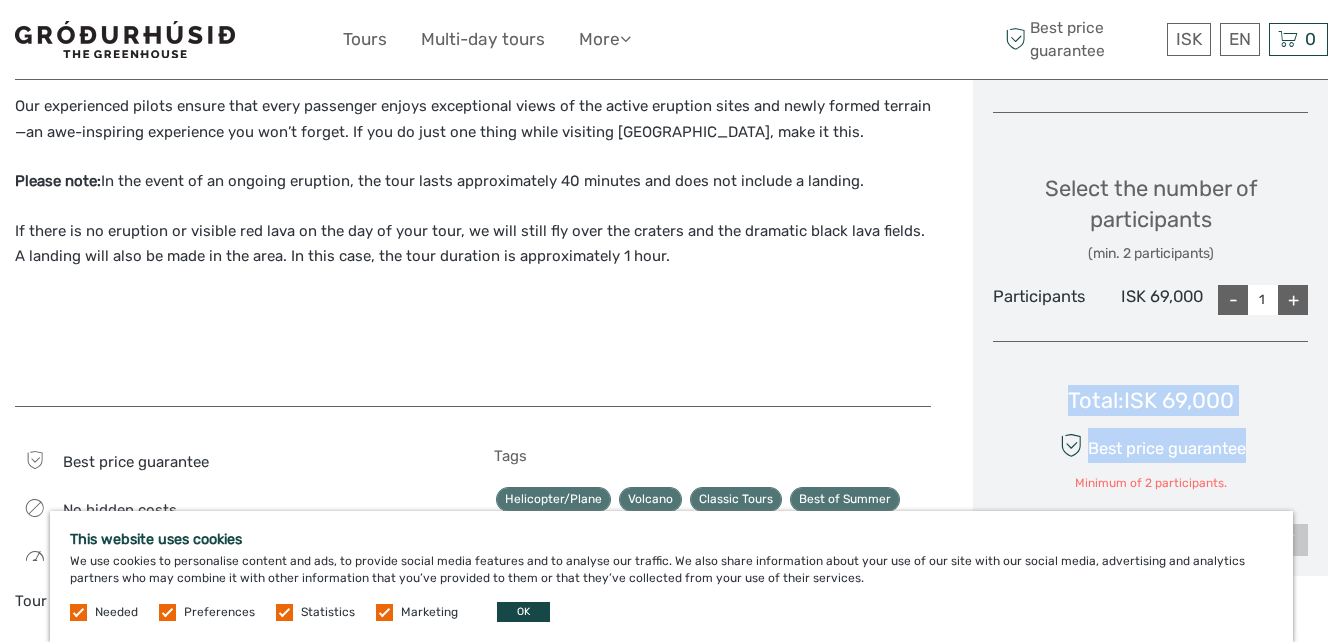 scroll, scrollTop: 912, scrollLeft: 0, axis: vertical 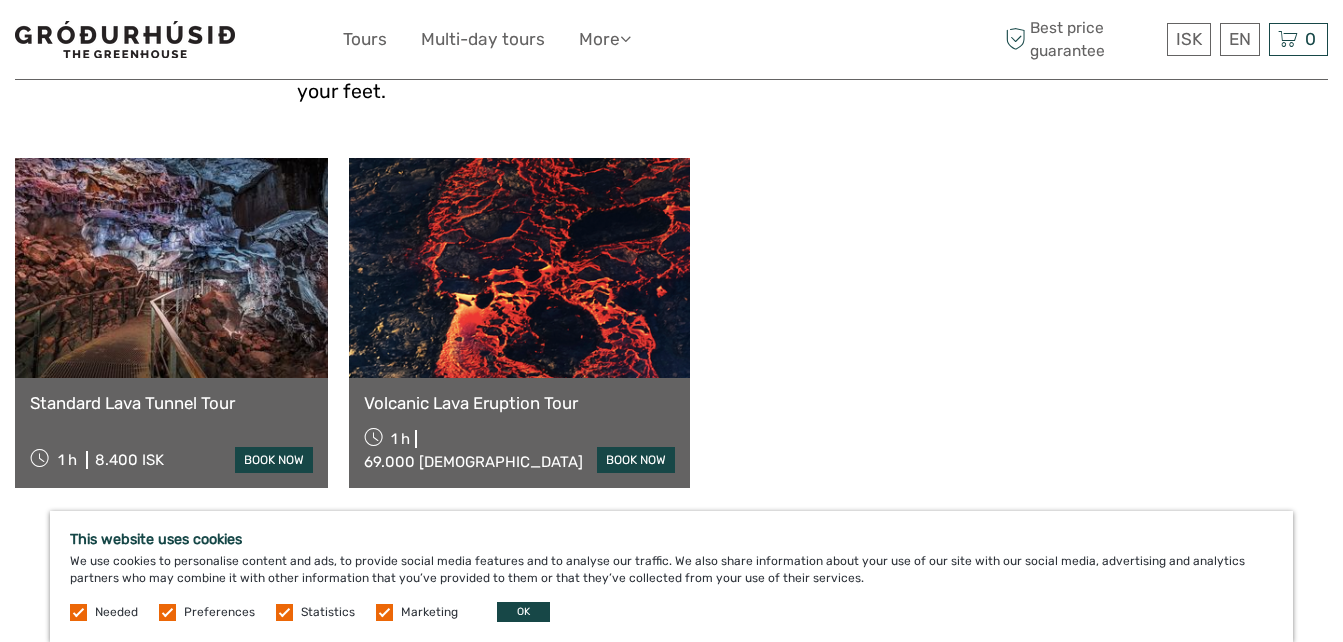 click at bounding box center (171, 268) 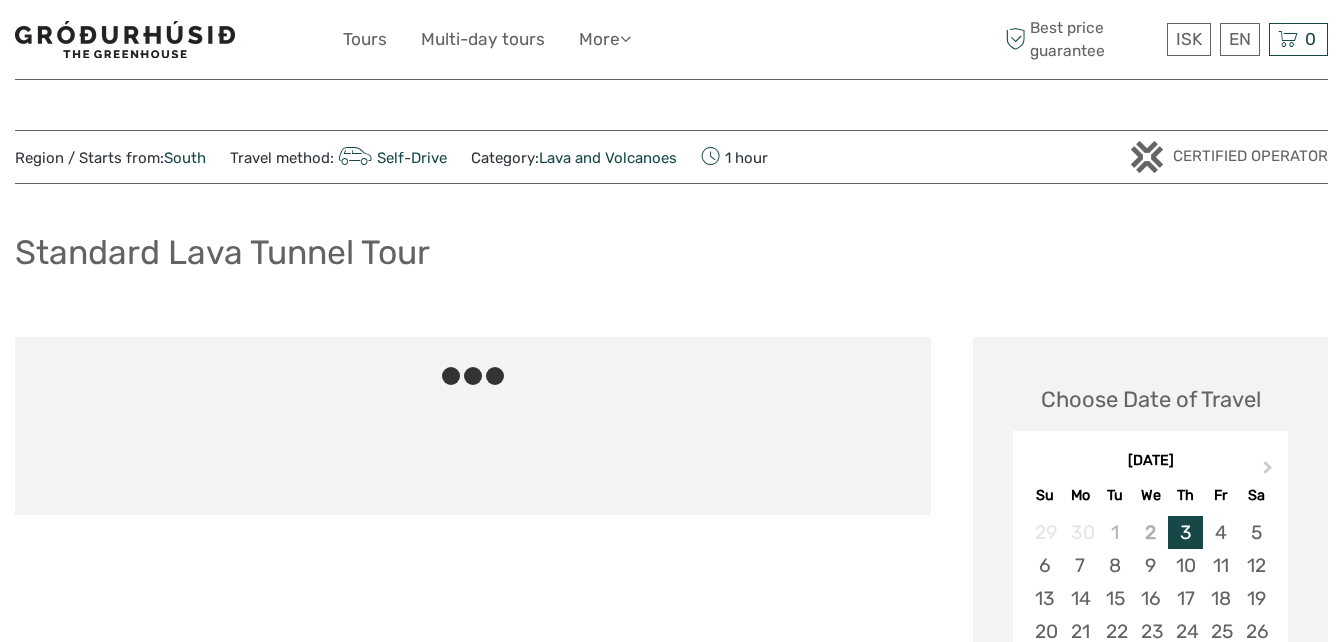 scroll, scrollTop: 0, scrollLeft: 0, axis: both 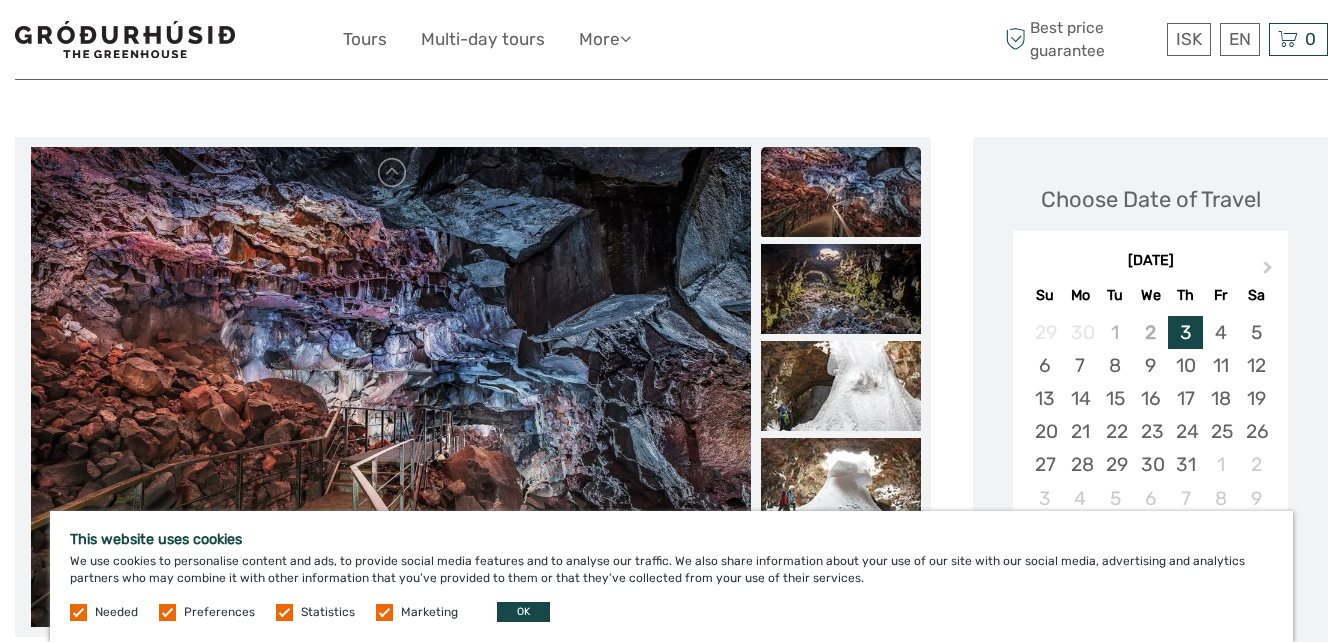 click at bounding box center [841, 192] 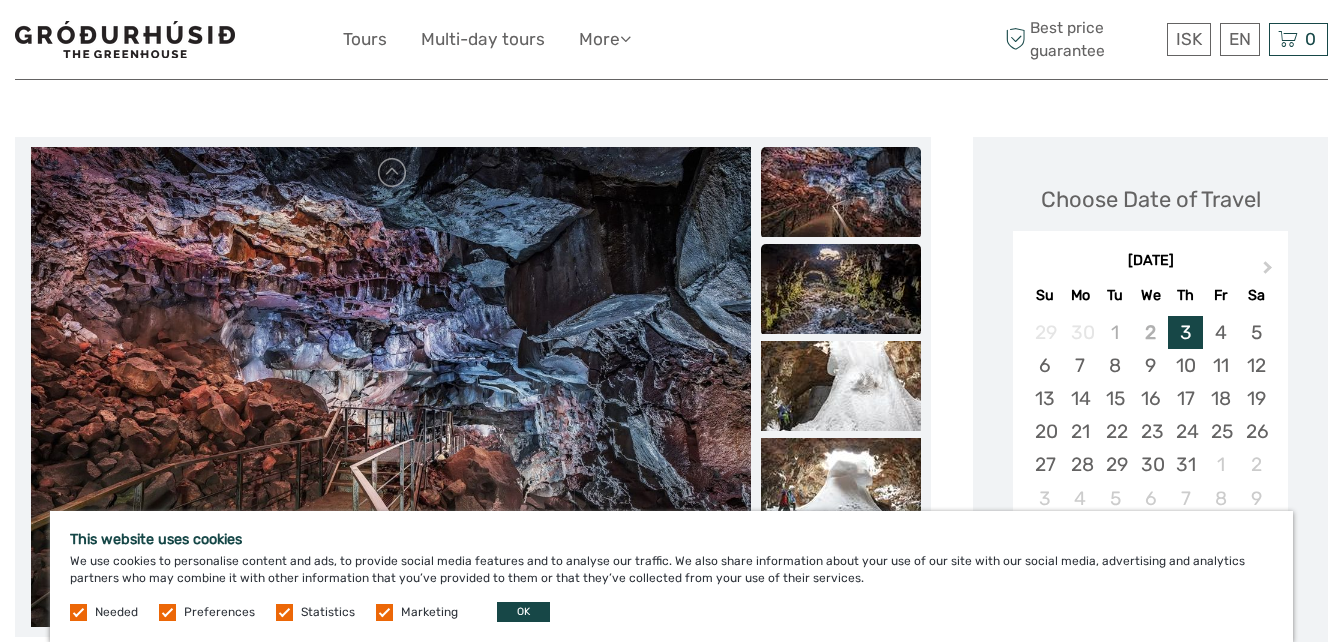 click at bounding box center (841, 289) 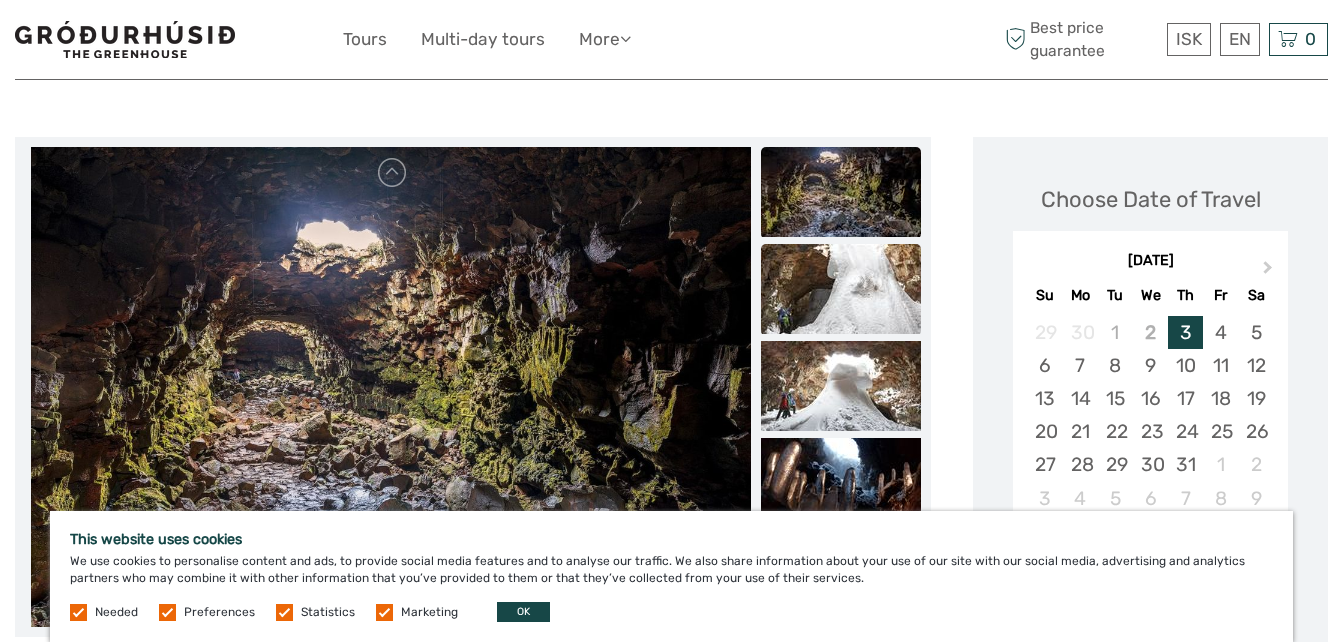 click at bounding box center (841, 289) 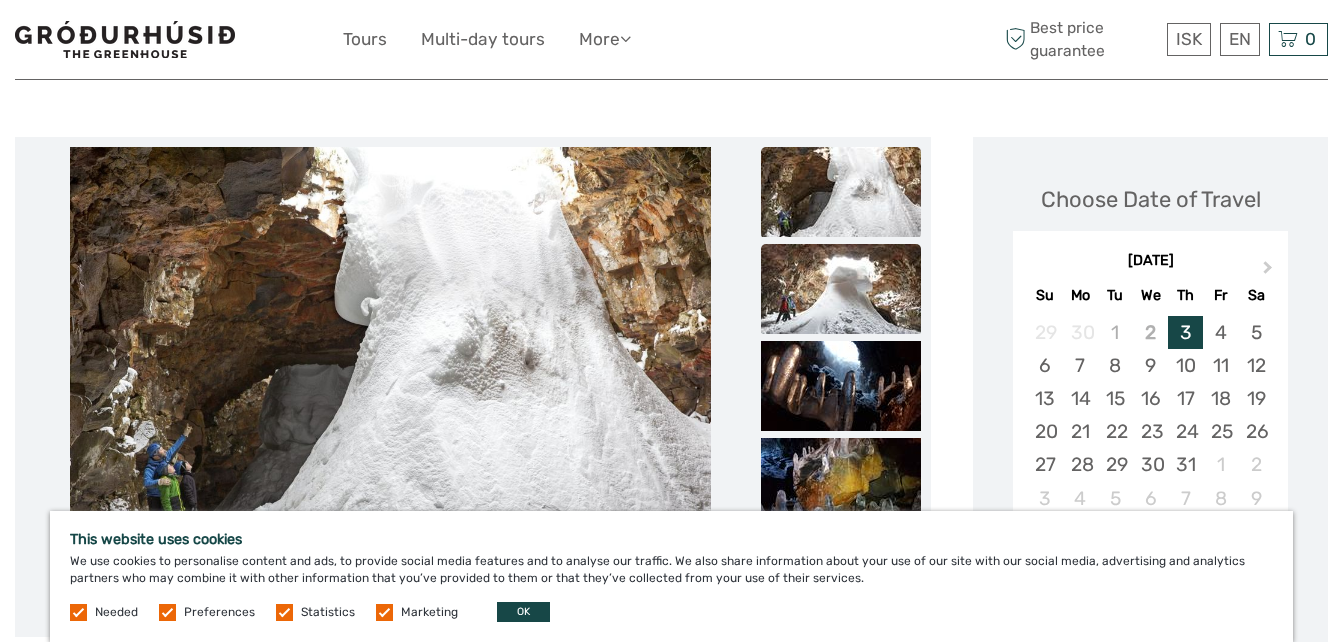 click at bounding box center (841, 289) 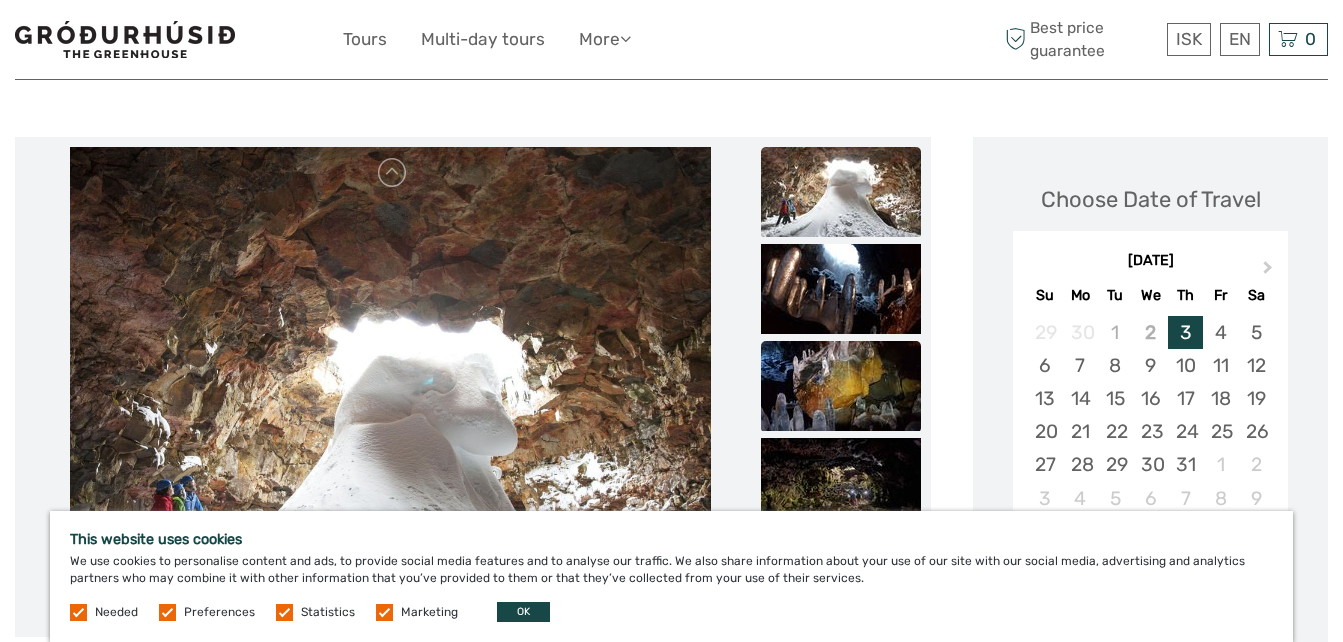 click at bounding box center (841, 386) 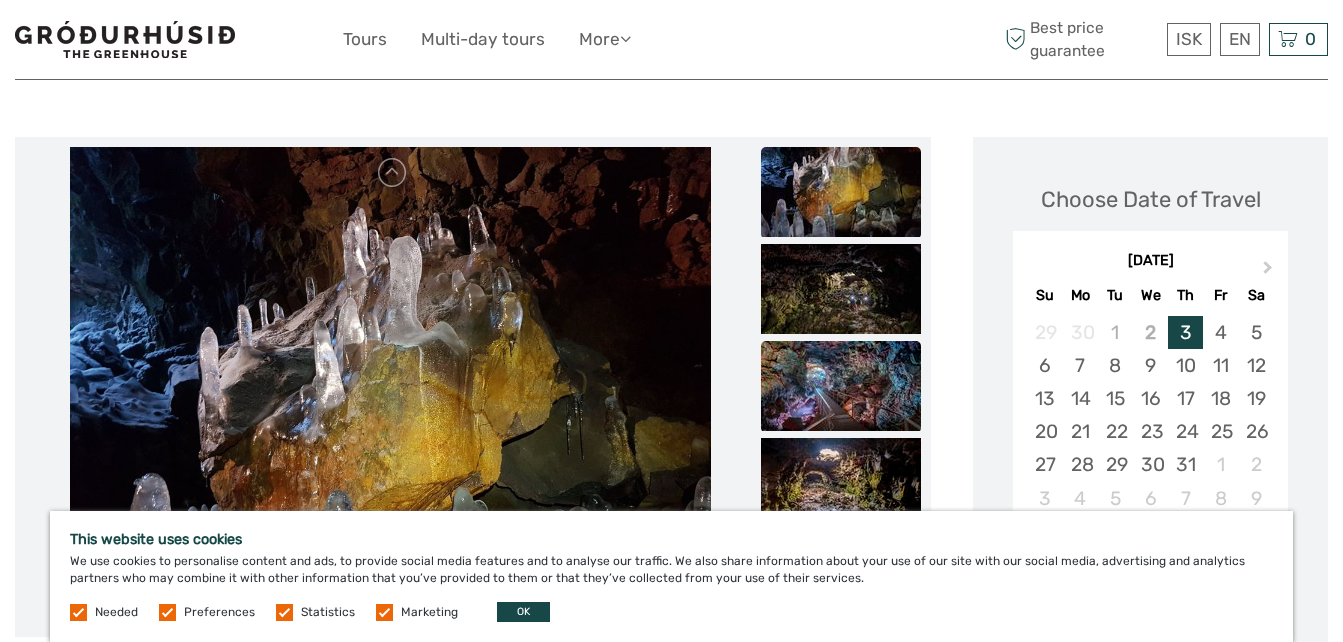 click at bounding box center (841, 386) 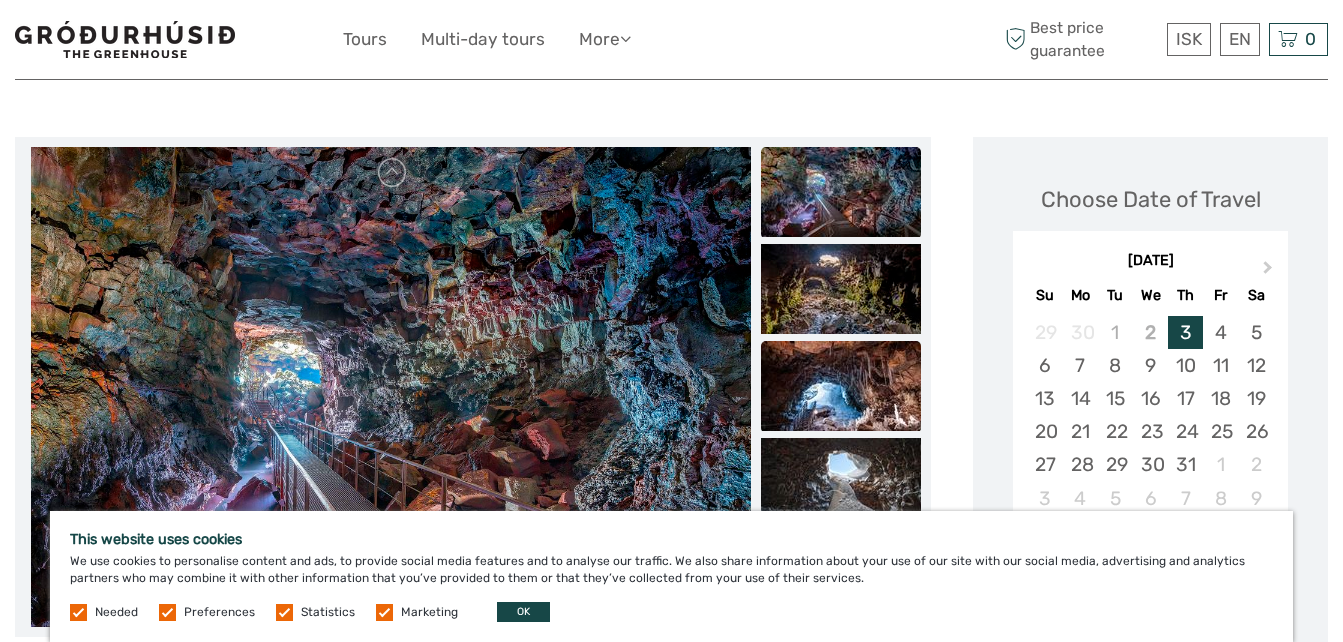 click at bounding box center (841, 386) 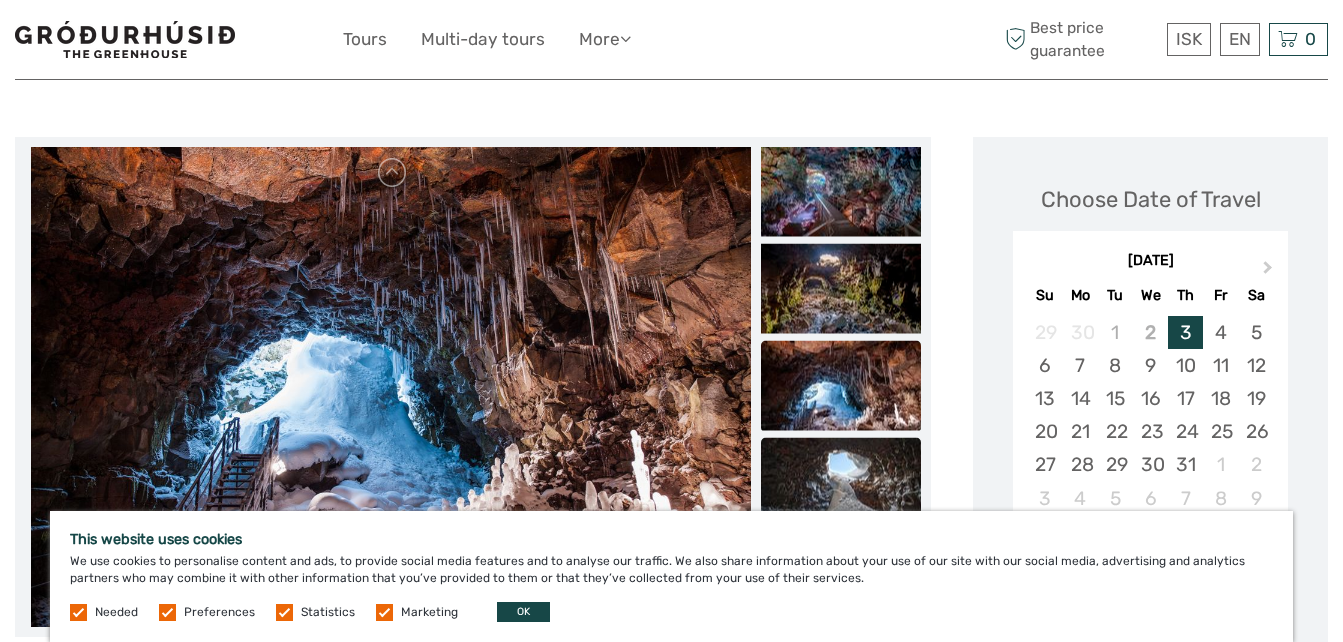 click at bounding box center [841, 482] 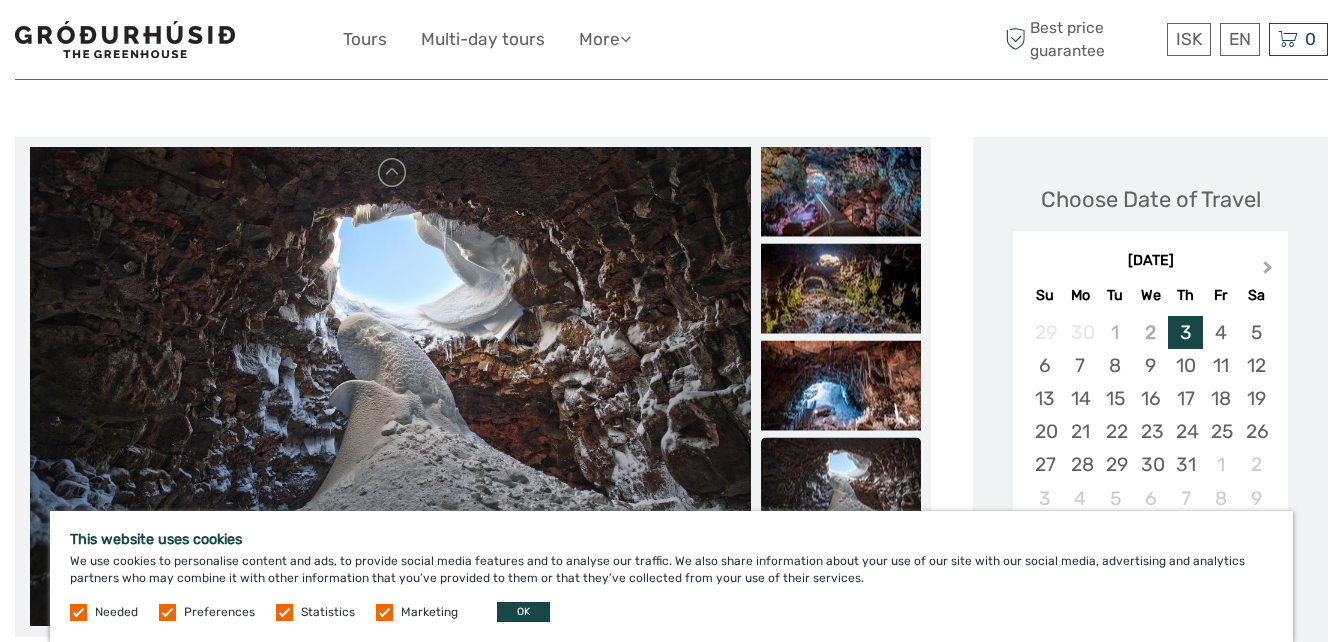click on "Next Month" at bounding box center [1268, 271] 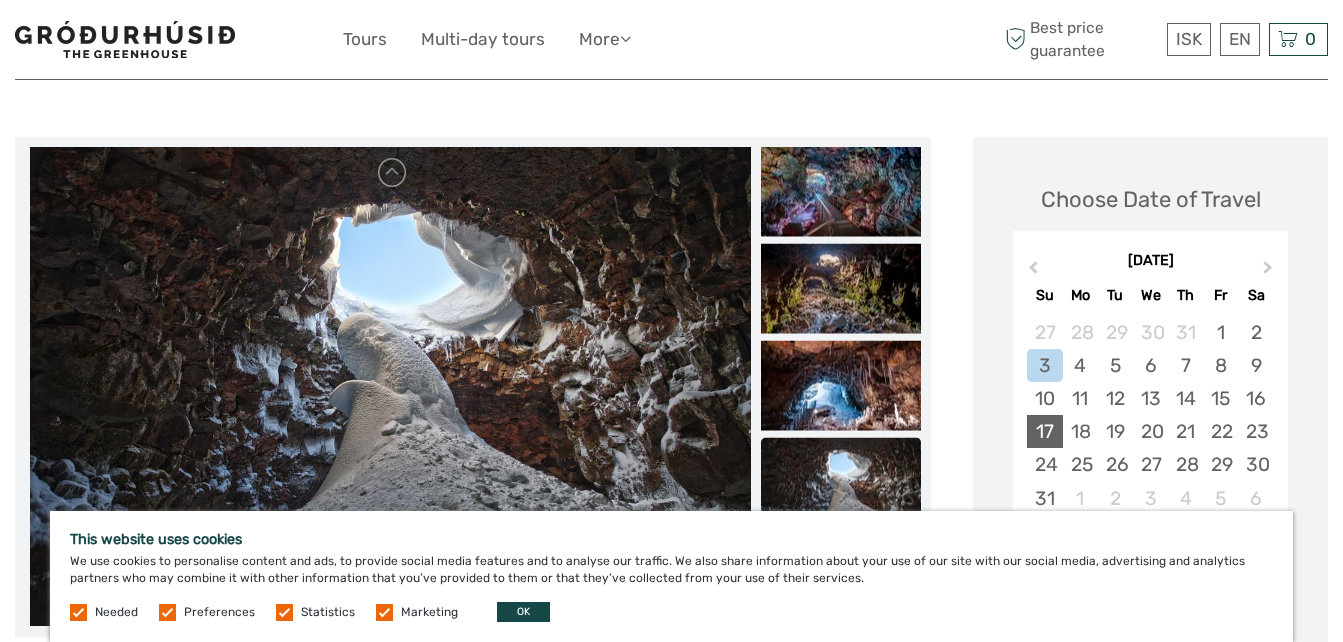 click on "17" at bounding box center [1044, 431] 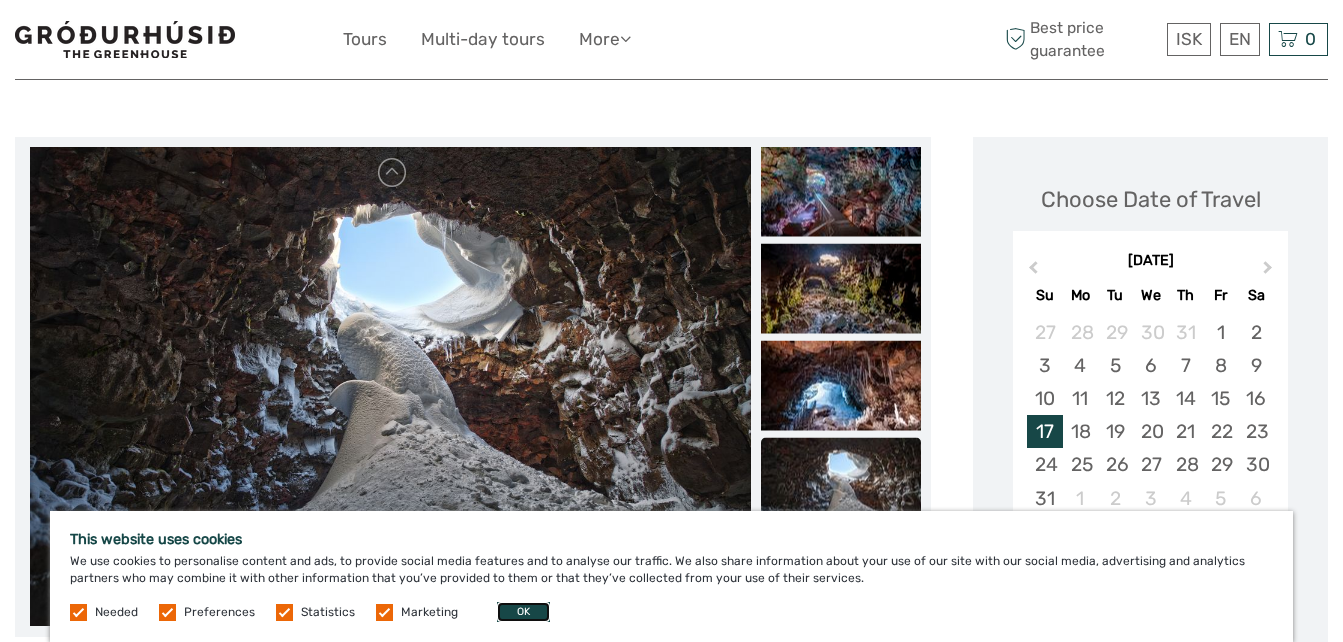 click on "OK" at bounding box center [523, 612] 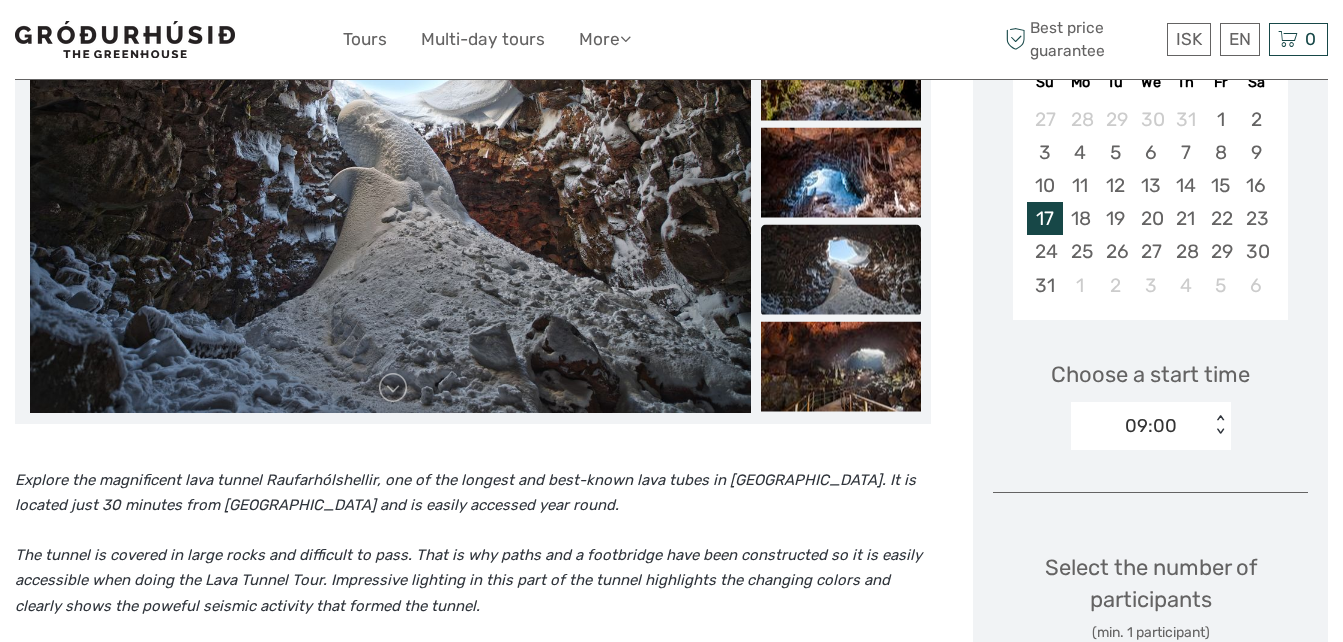 scroll, scrollTop: 515, scrollLeft: 0, axis: vertical 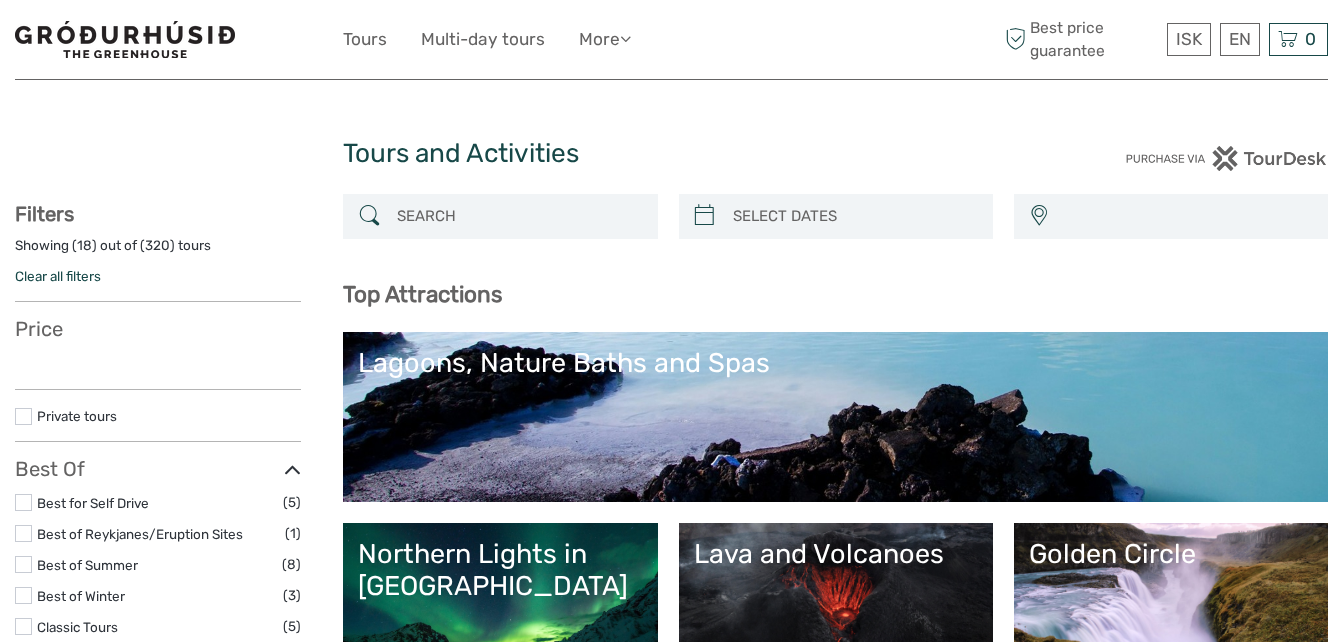 select 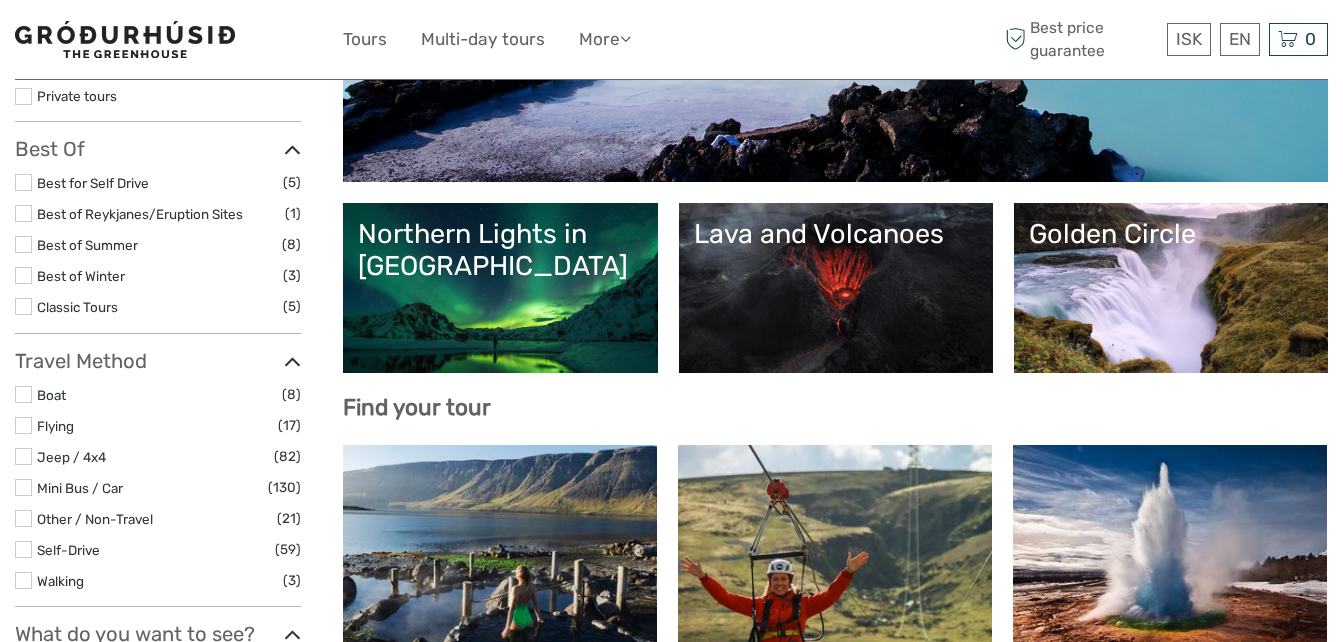 select 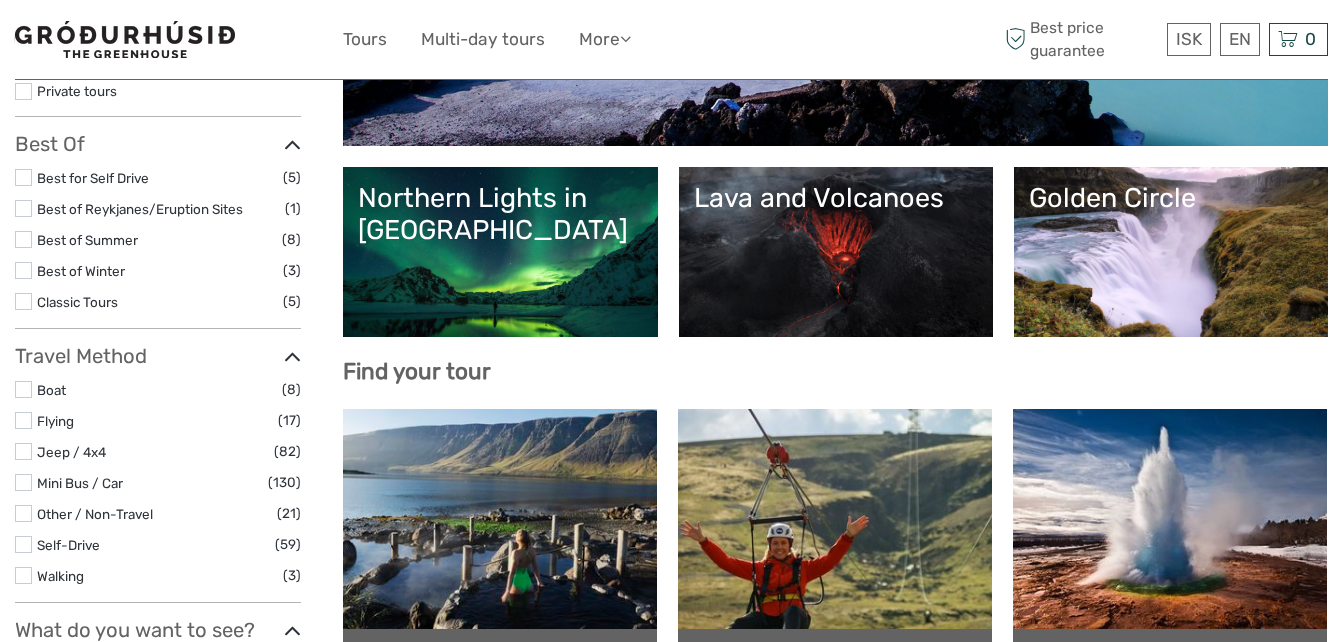 scroll, scrollTop: 360, scrollLeft: 0, axis: vertical 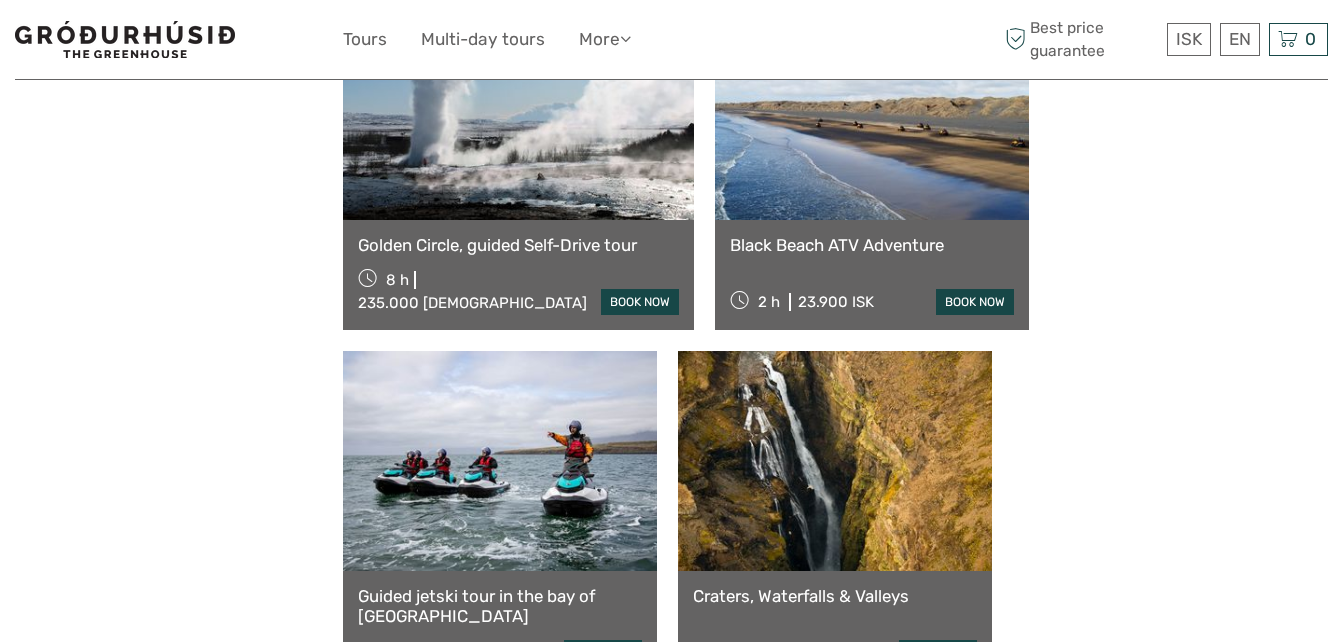 click on "See more" at bounding box center (836, 731) 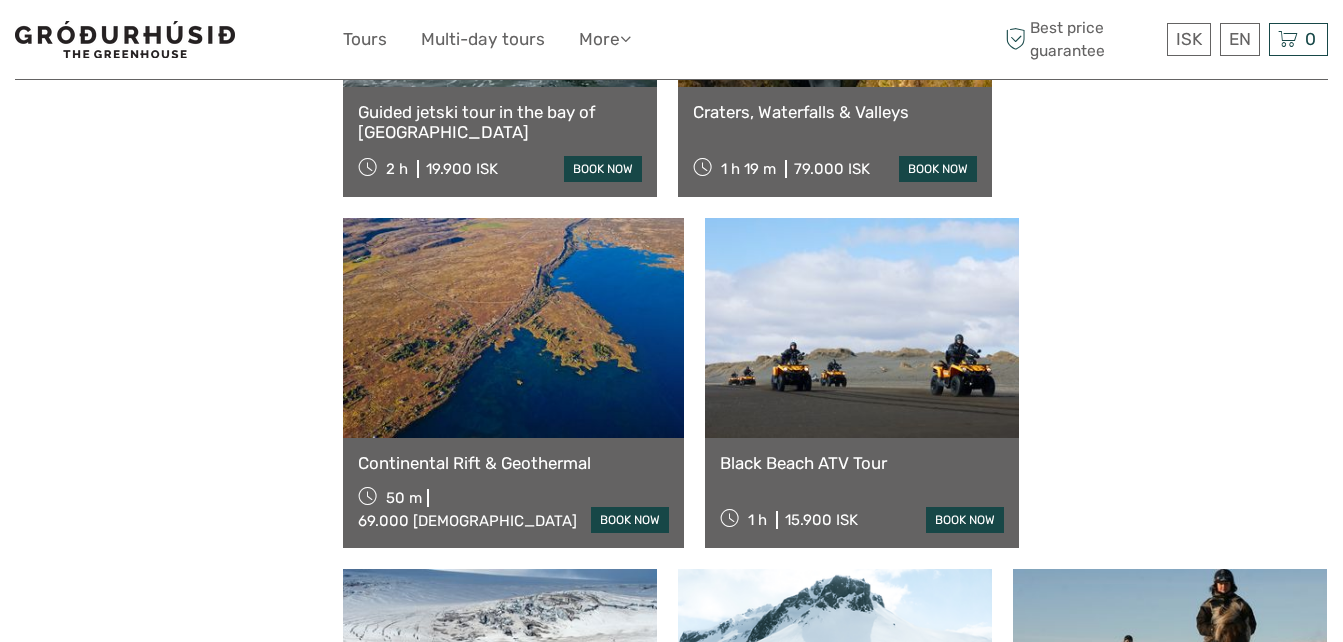 scroll, scrollTop: 2680, scrollLeft: 0, axis: vertical 